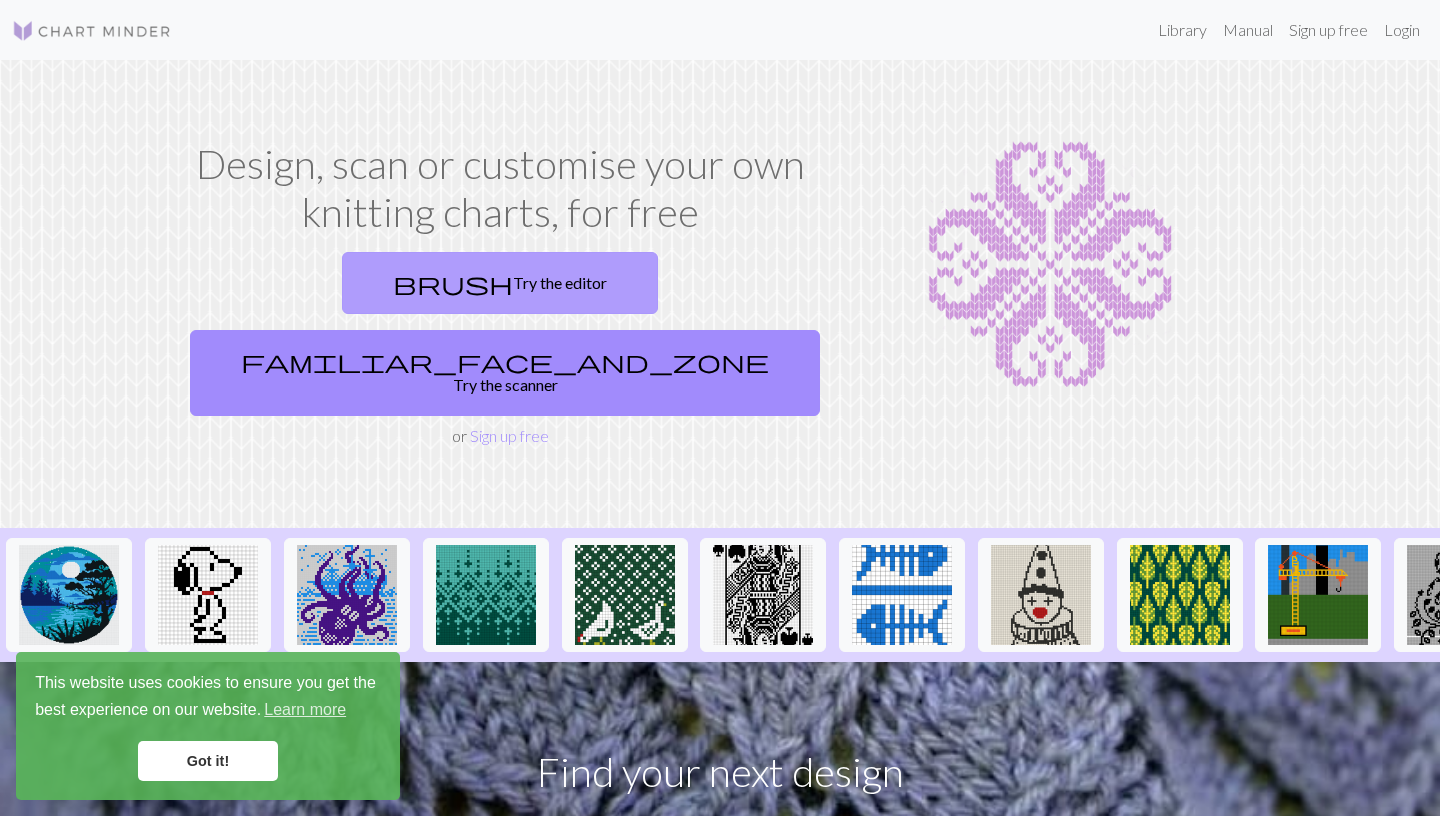 scroll, scrollTop: 0, scrollLeft: 0, axis: both 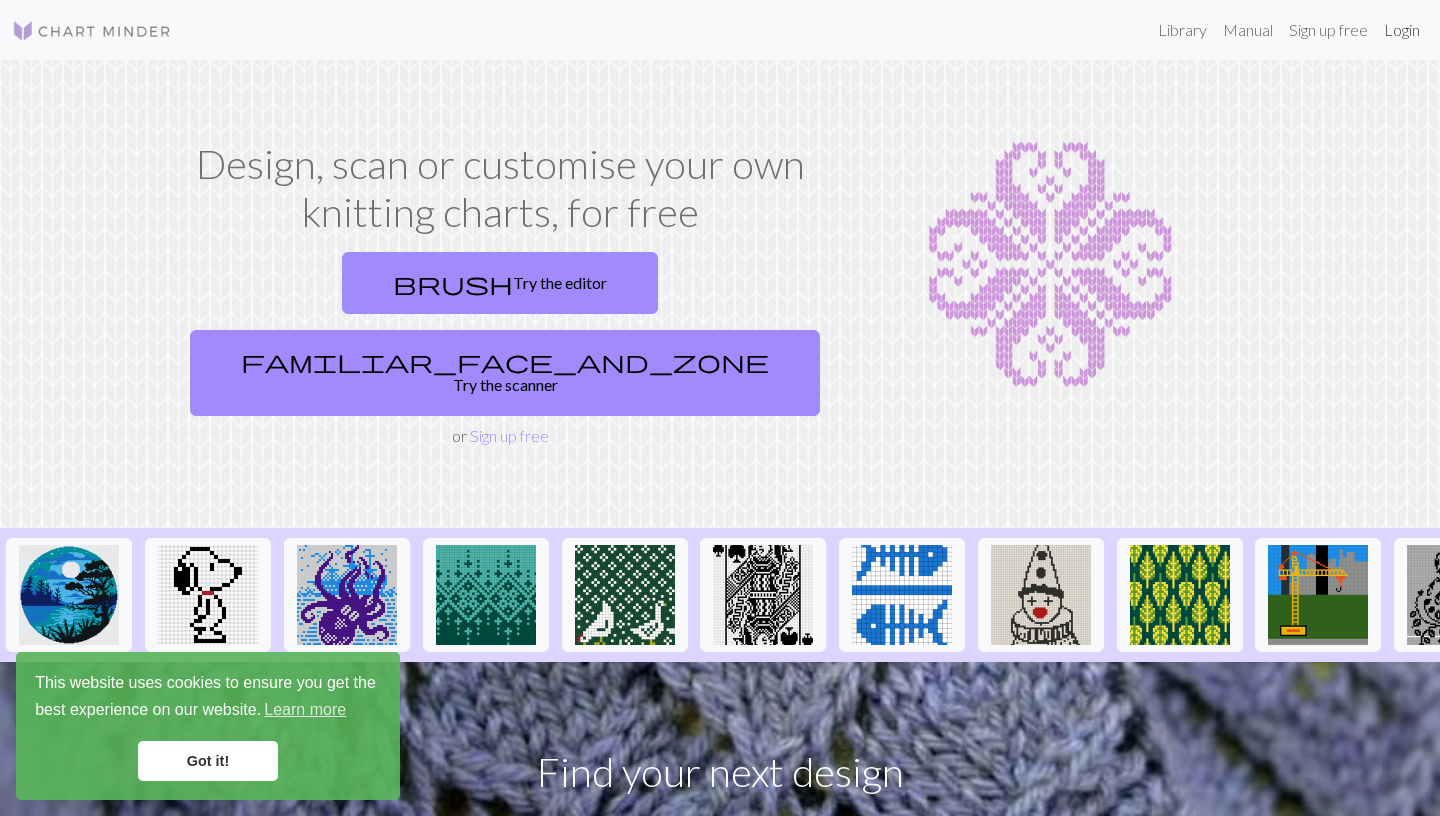 click on "Login" at bounding box center [1402, 30] 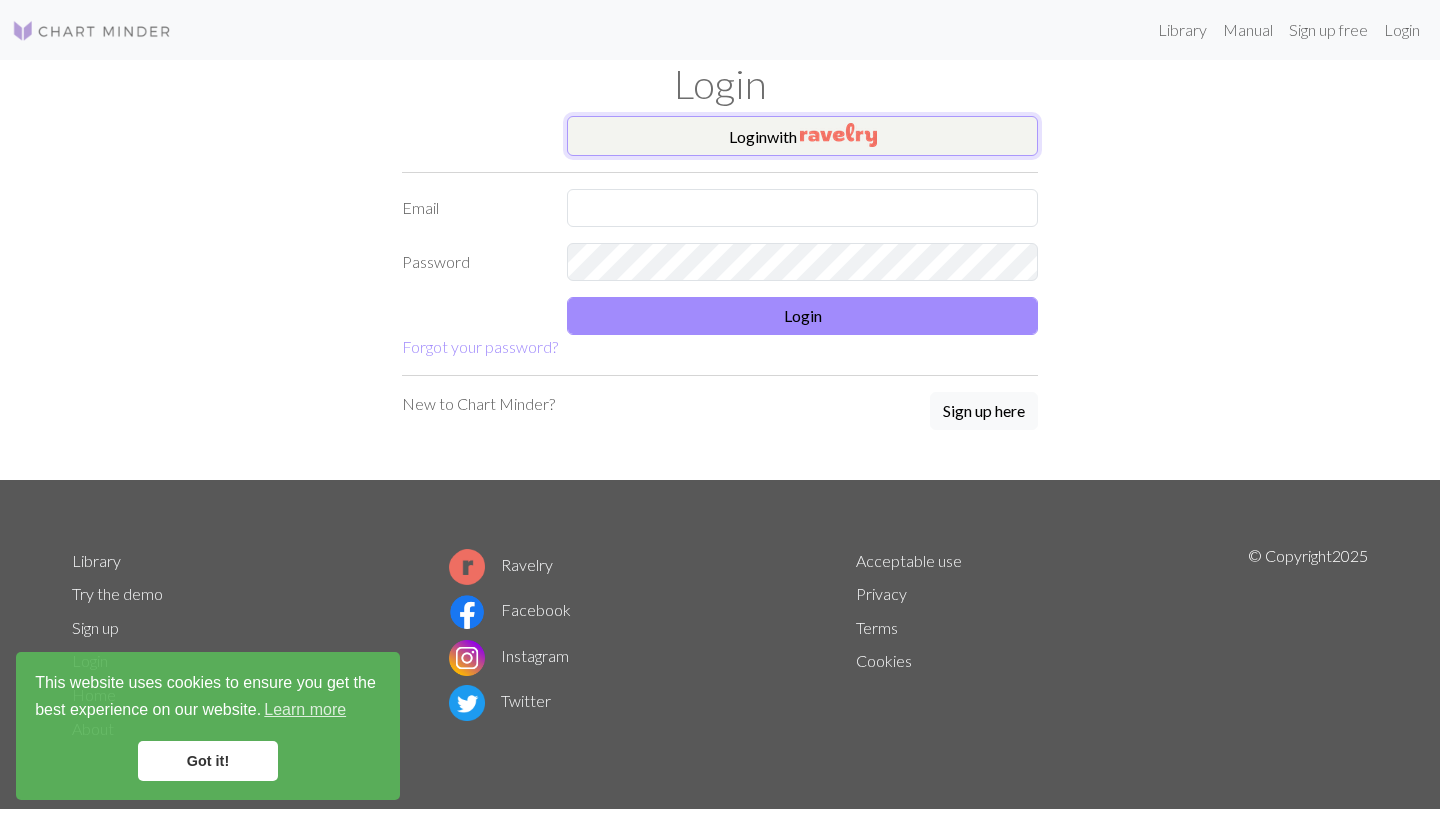 click at bounding box center [838, 135] 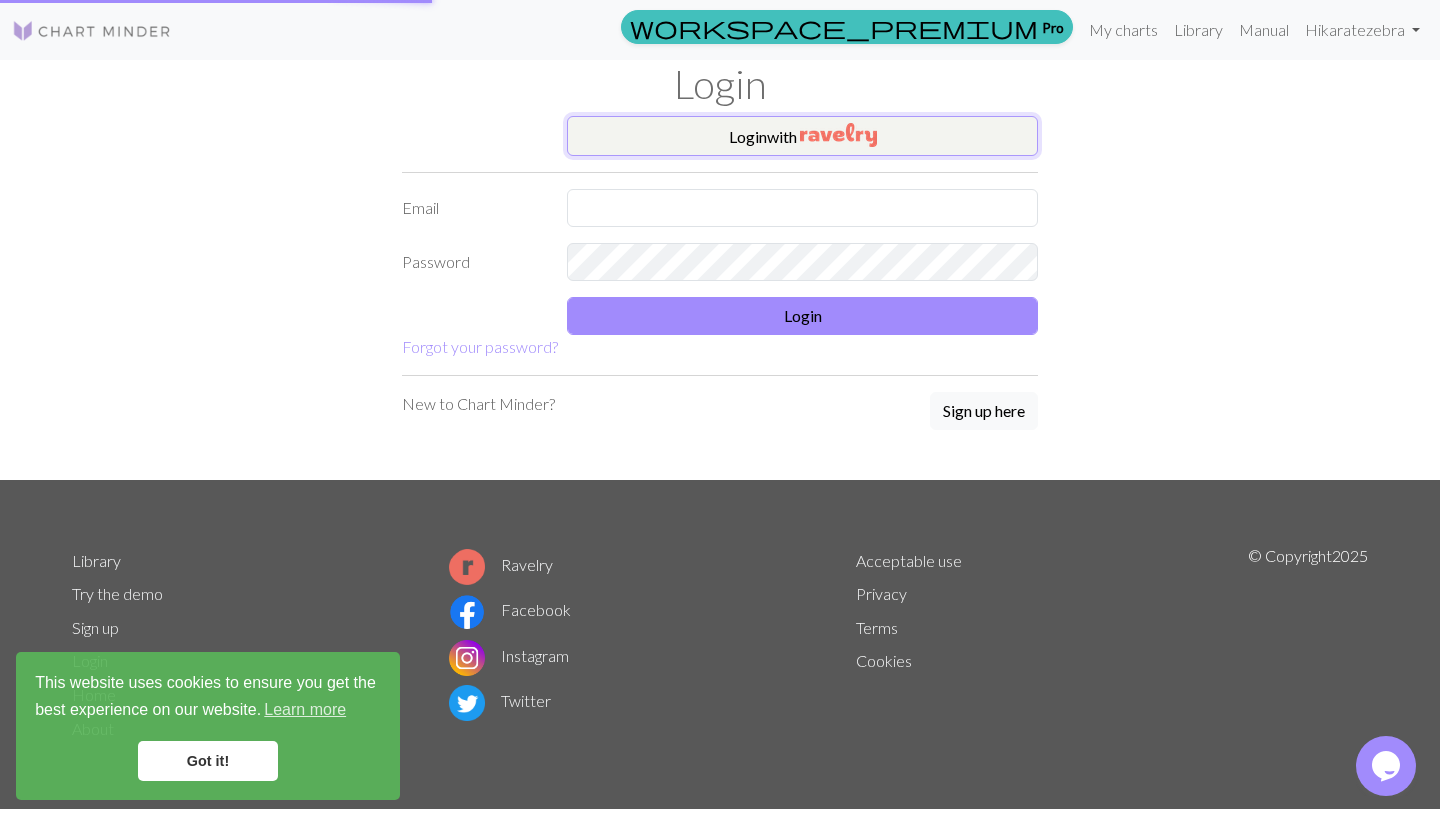 scroll, scrollTop: 0, scrollLeft: 0, axis: both 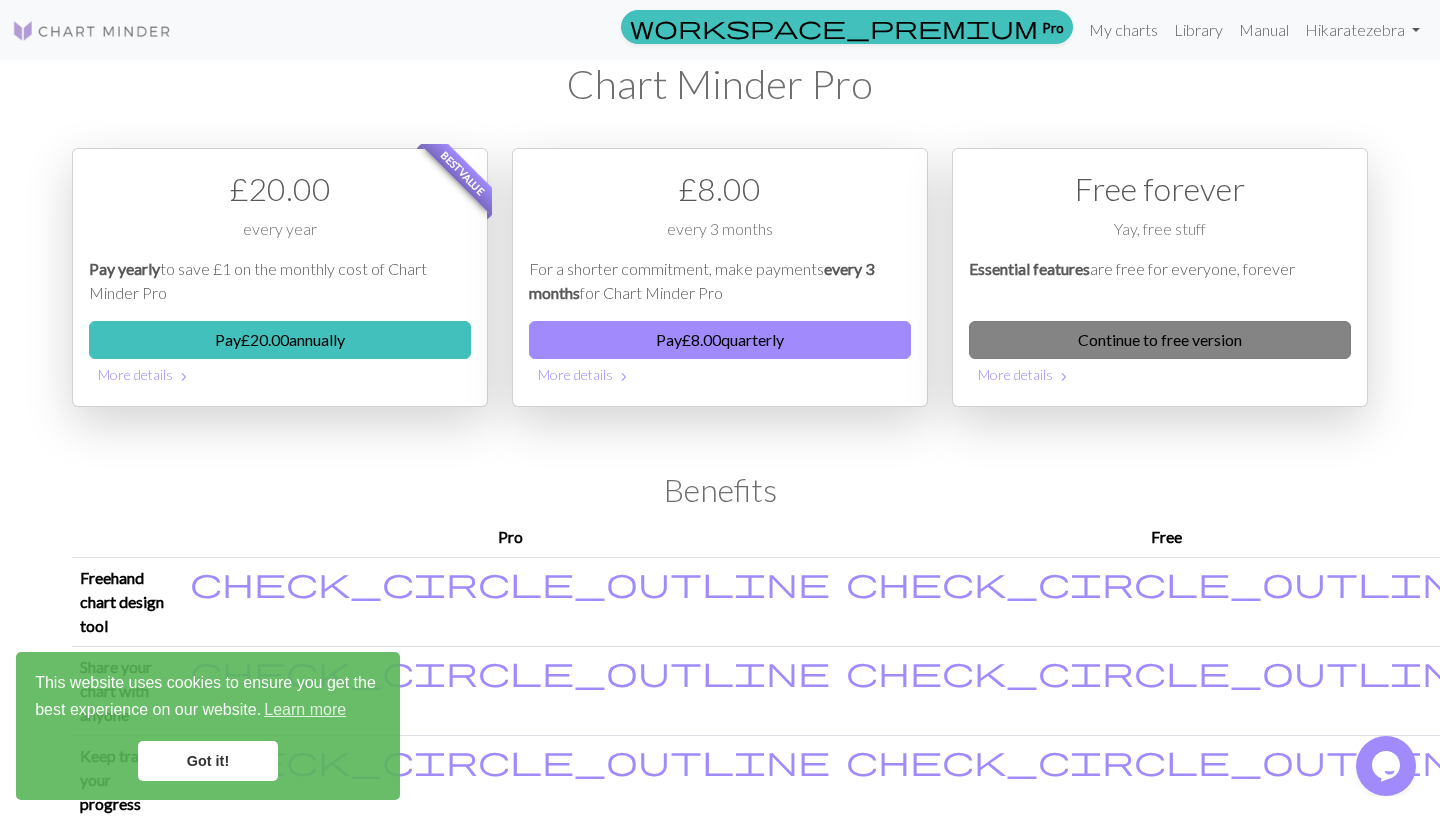 click on "Continue to free version" at bounding box center (1160, 340) 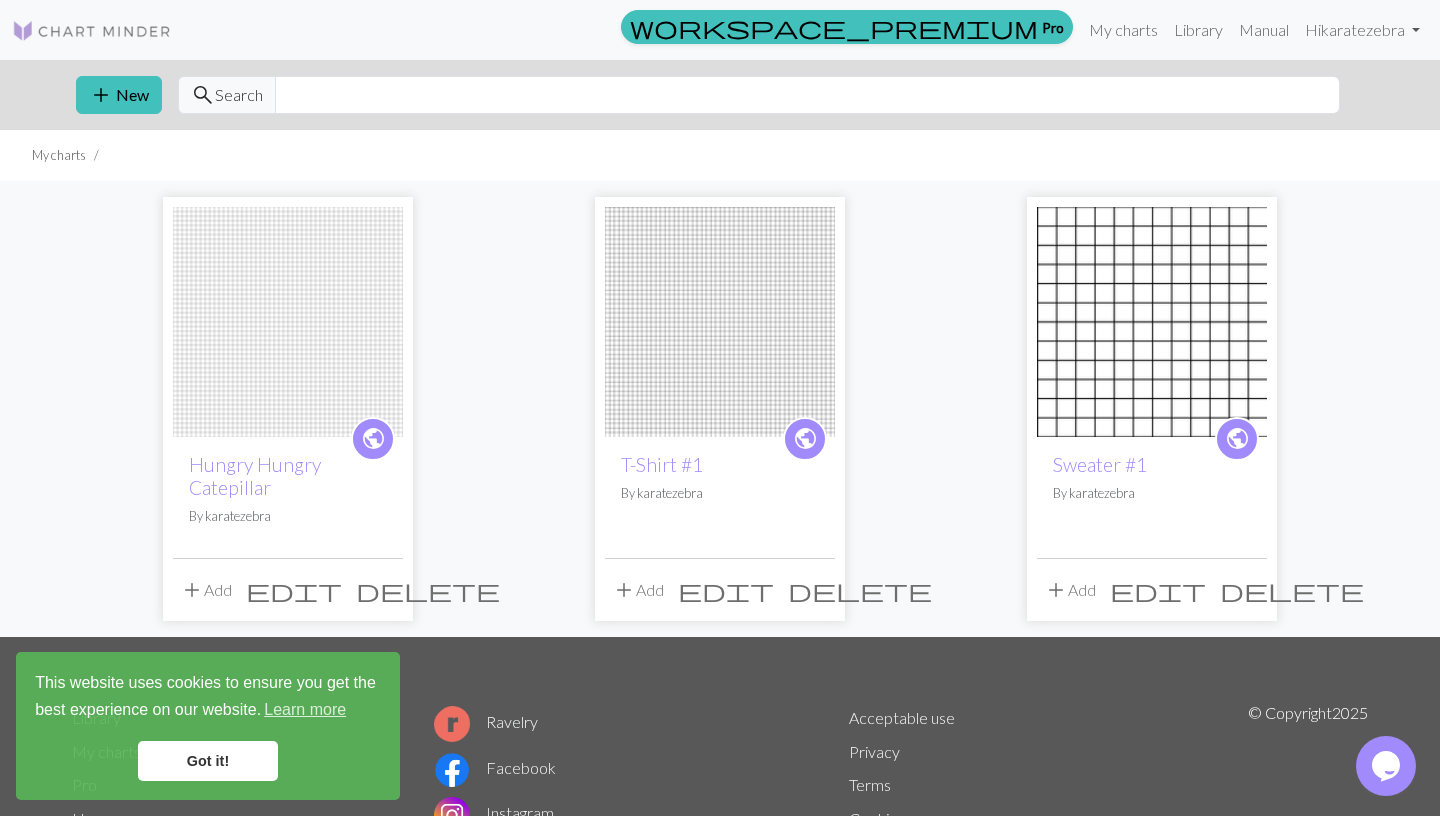 click on "Got it!" at bounding box center (208, 761) 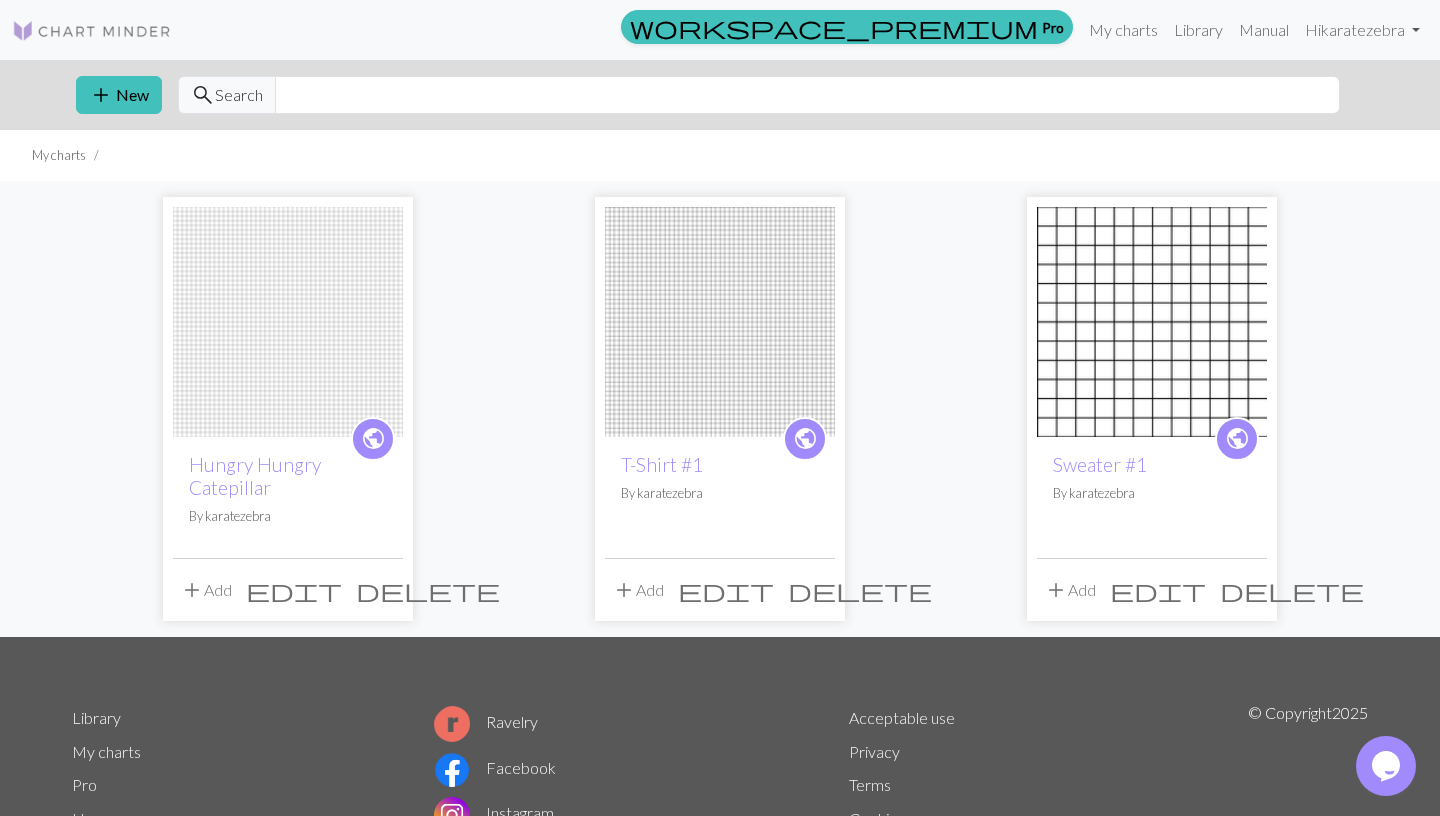 click on "delete" at bounding box center (428, 590) 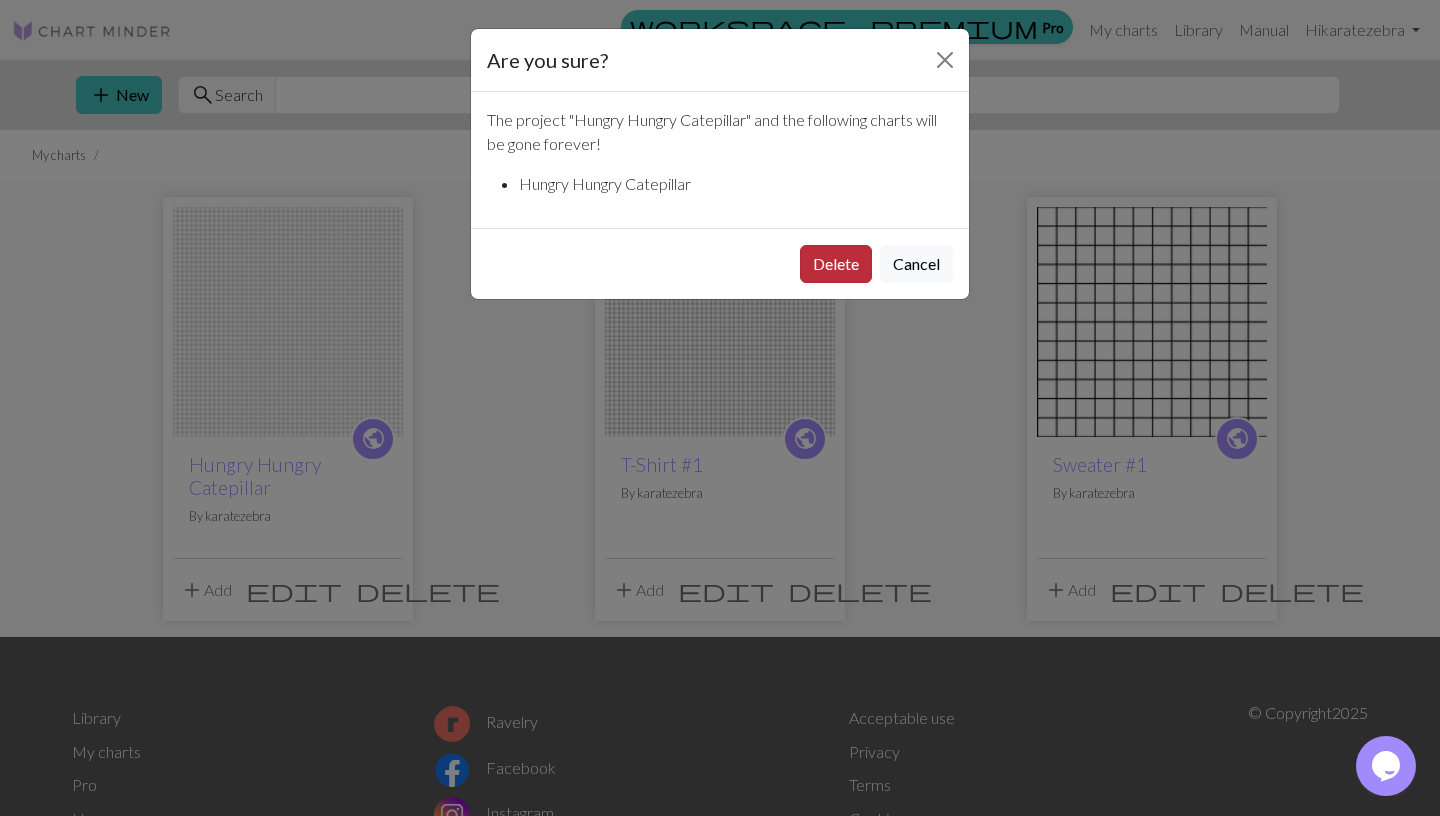 click on "Delete" at bounding box center [836, 264] 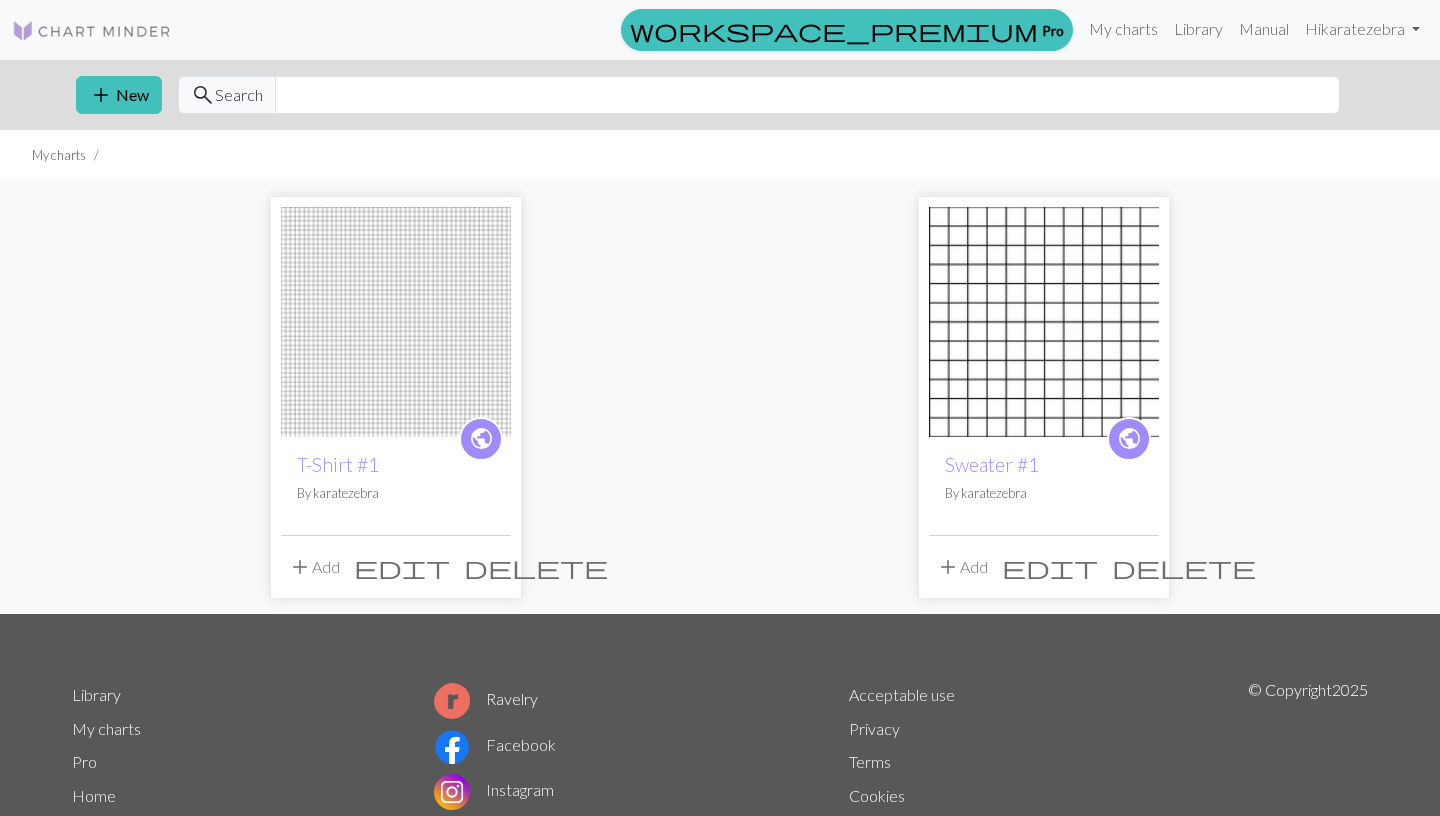 scroll, scrollTop: 0, scrollLeft: 0, axis: both 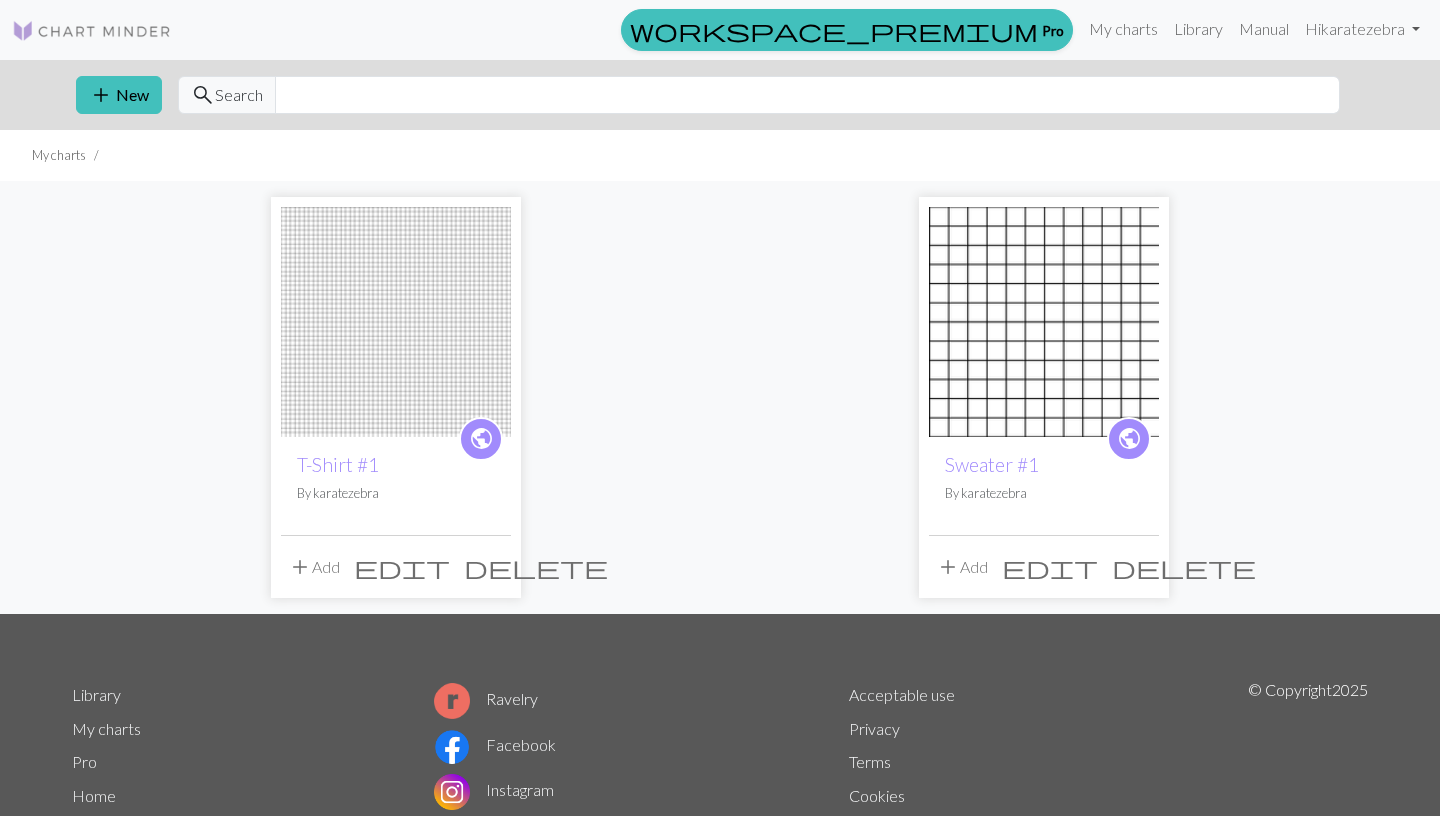 click on "delete" at bounding box center (536, 567) 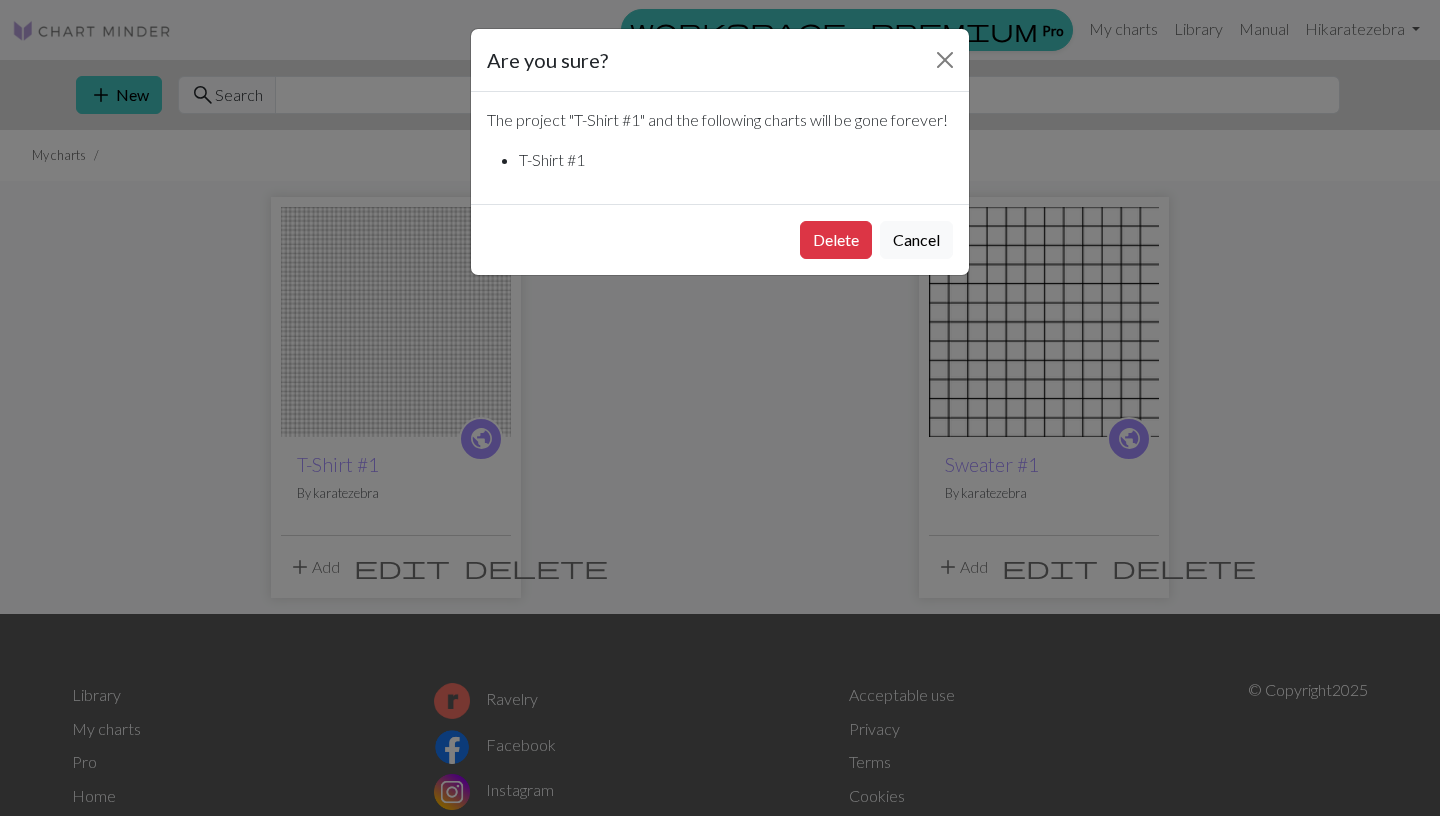 click on "Delete Cancel" at bounding box center (720, 239) 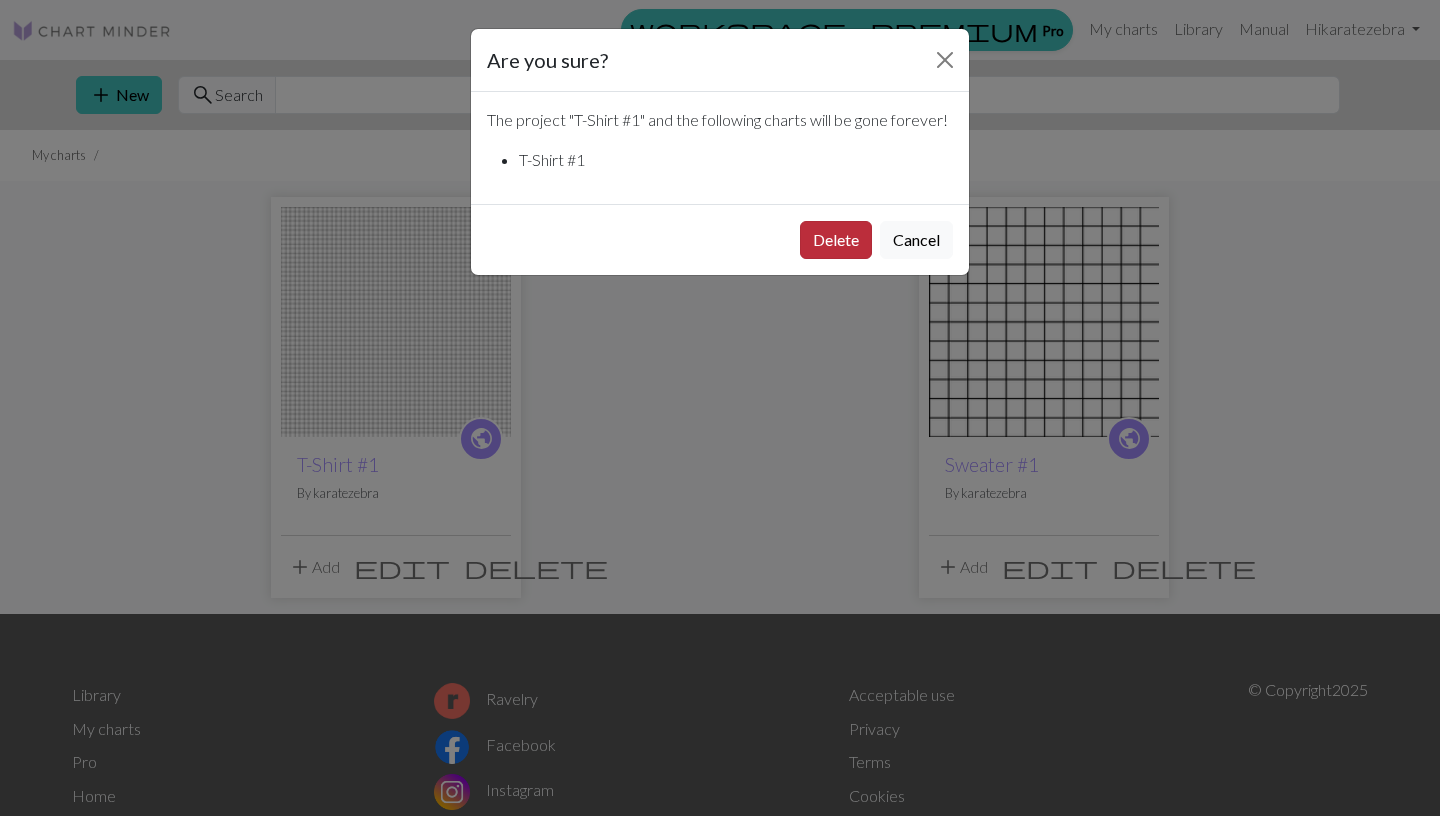 click on "Delete" at bounding box center (836, 240) 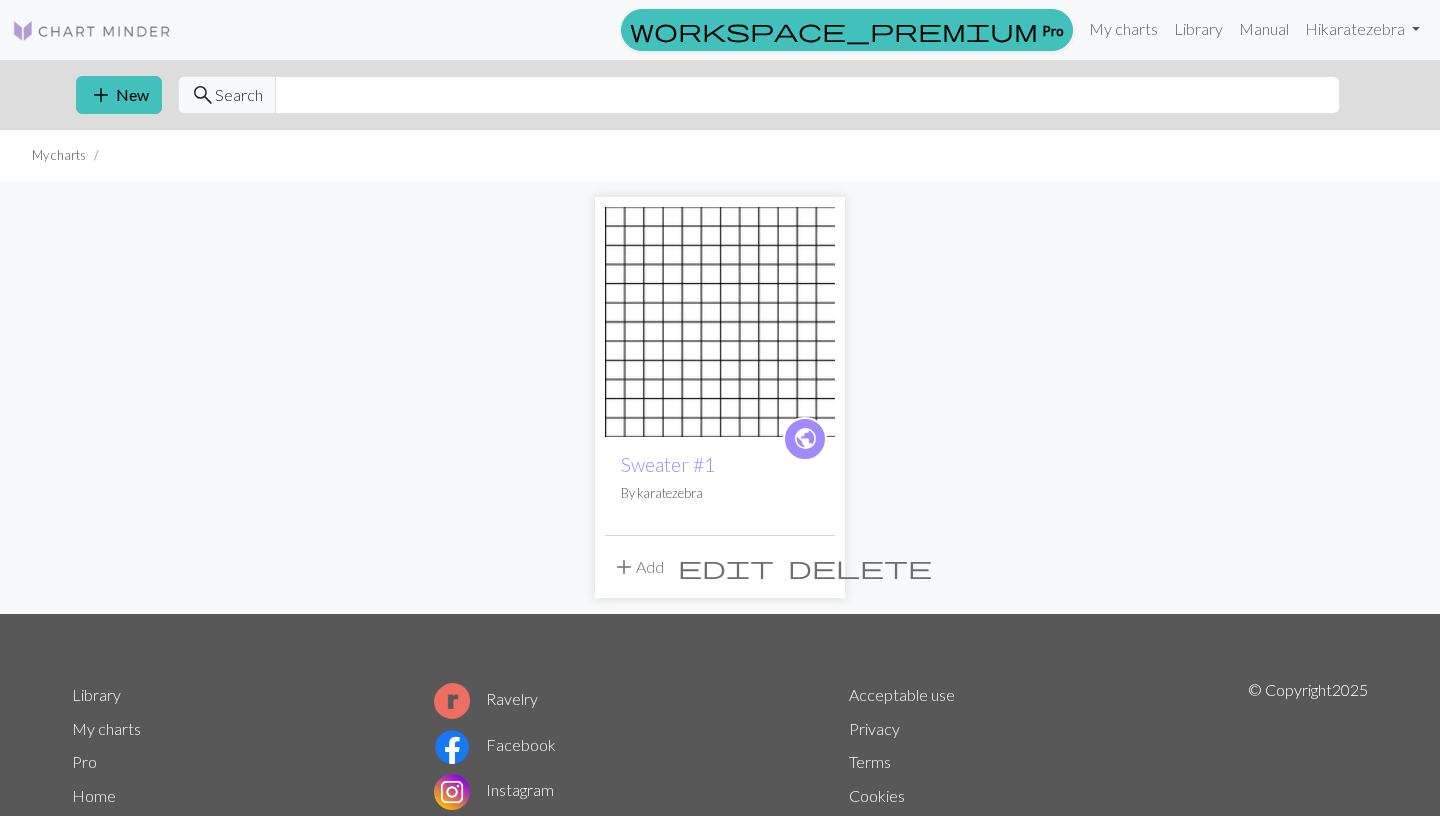 scroll, scrollTop: 0, scrollLeft: 0, axis: both 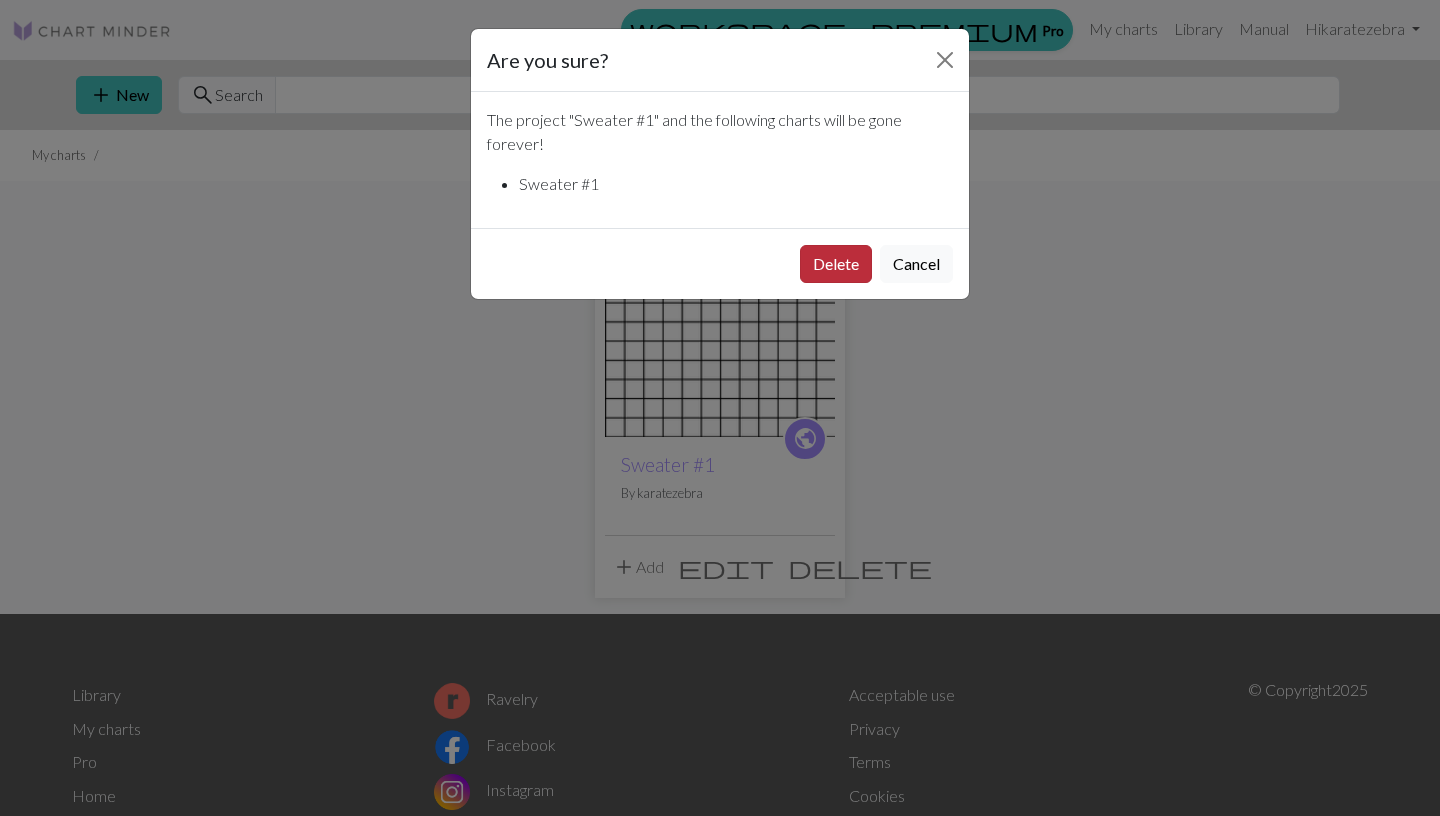 click on "Delete" at bounding box center (836, 264) 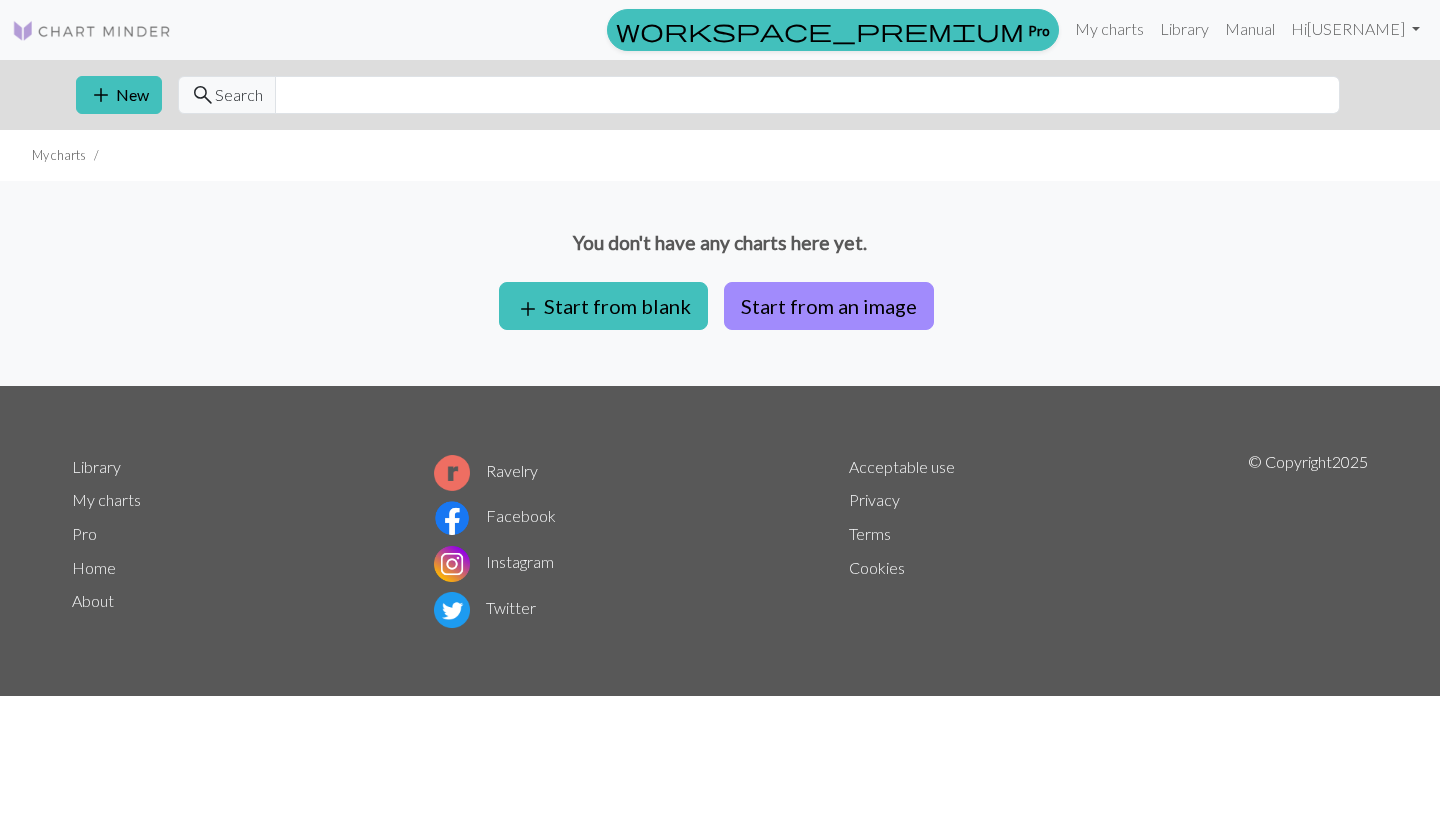 scroll, scrollTop: 0, scrollLeft: 0, axis: both 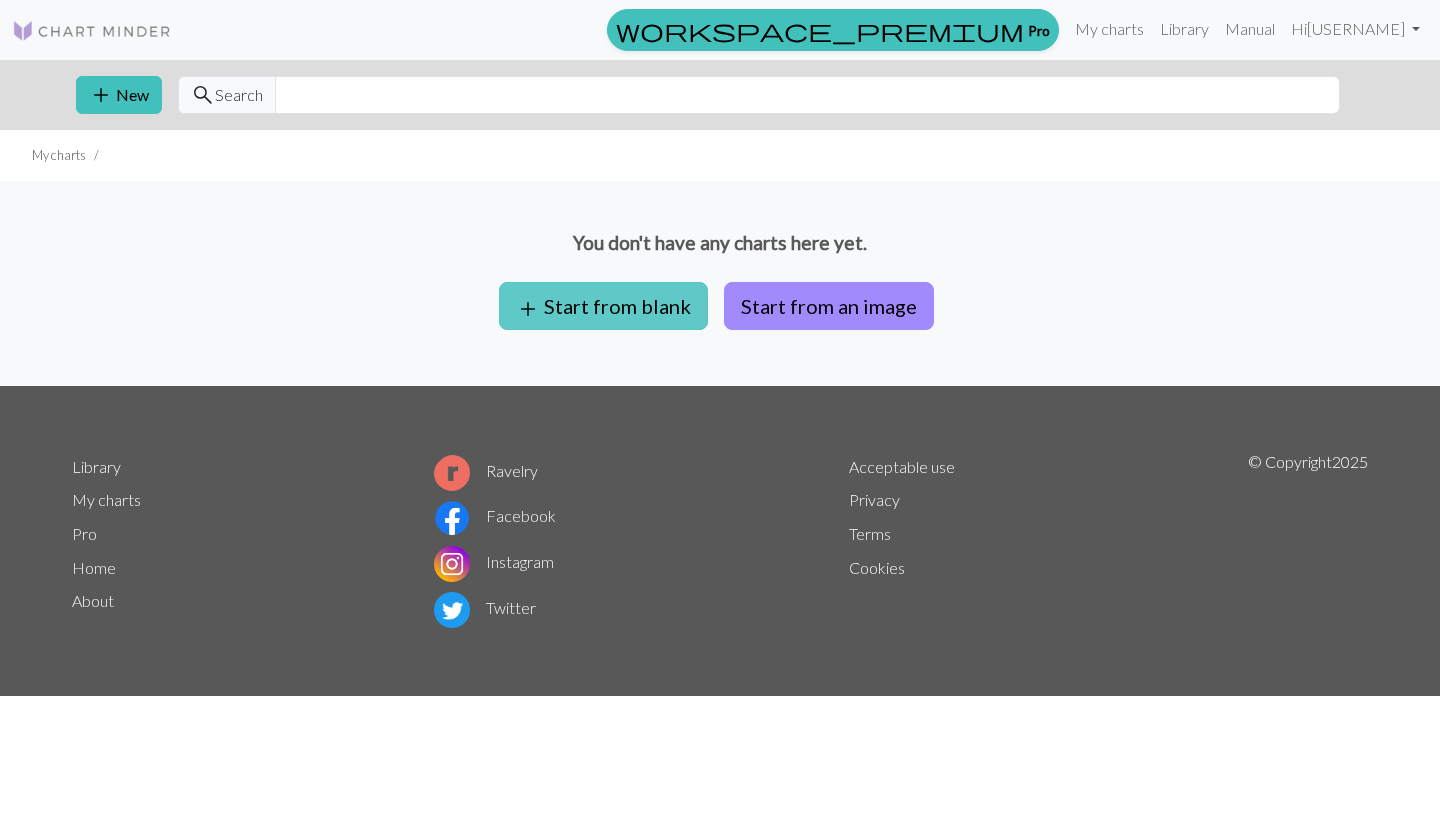 click on "add   Start from blank" at bounding box center (603, 306) 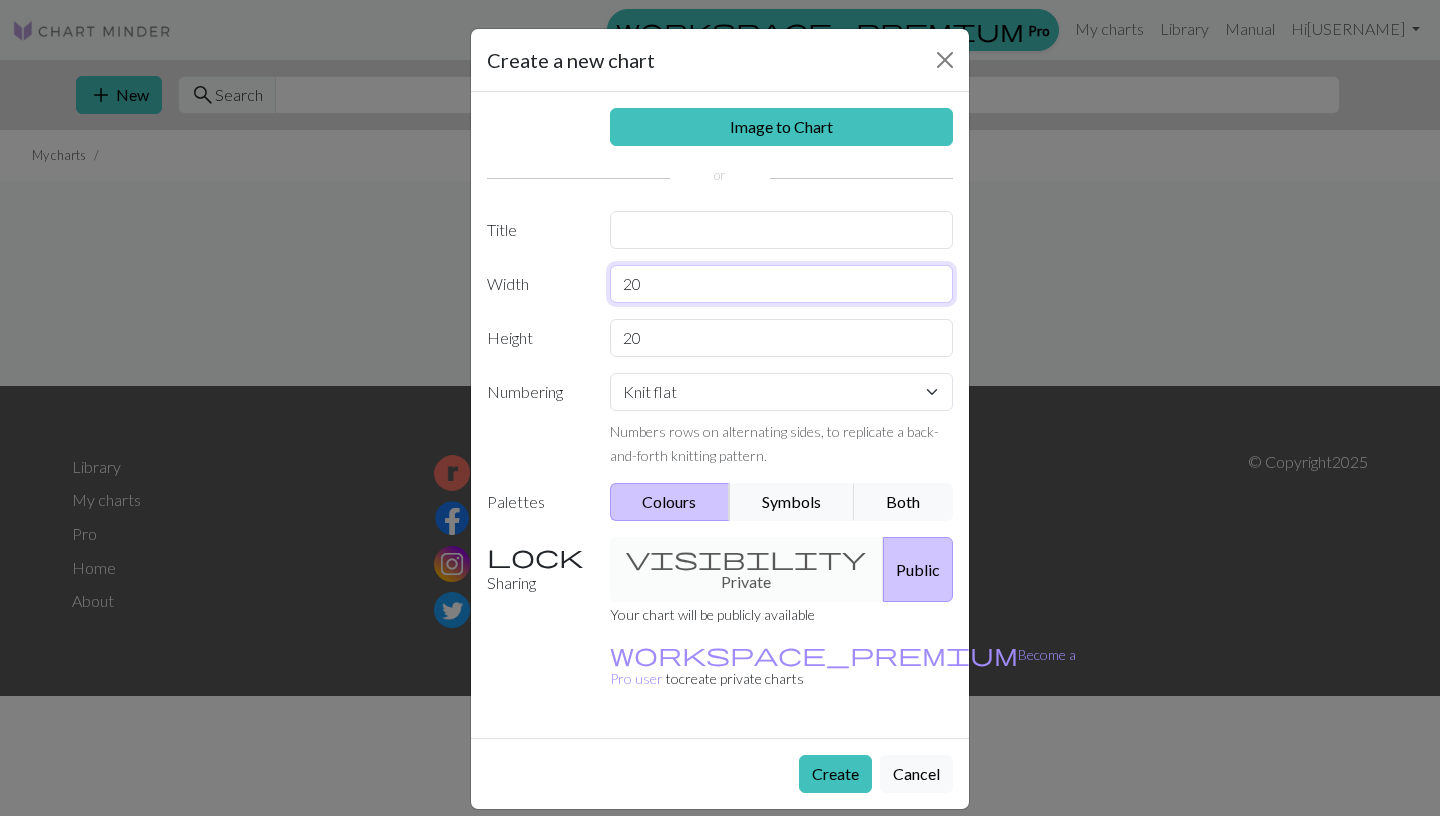 click on "20" at bounding box center (782, 284) 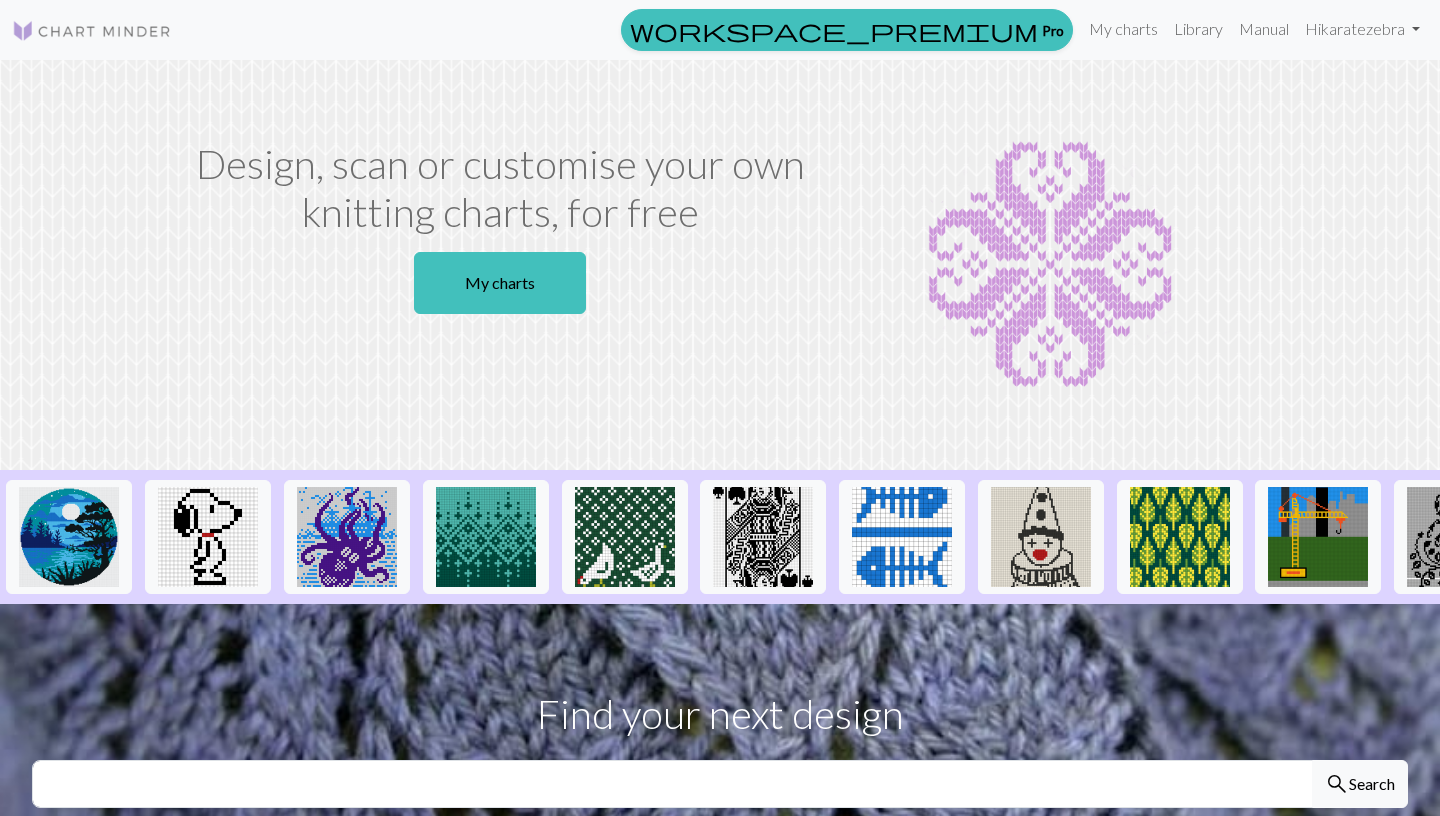 scroll, scrollTop: 0, scrollLeft: 0, axis: both 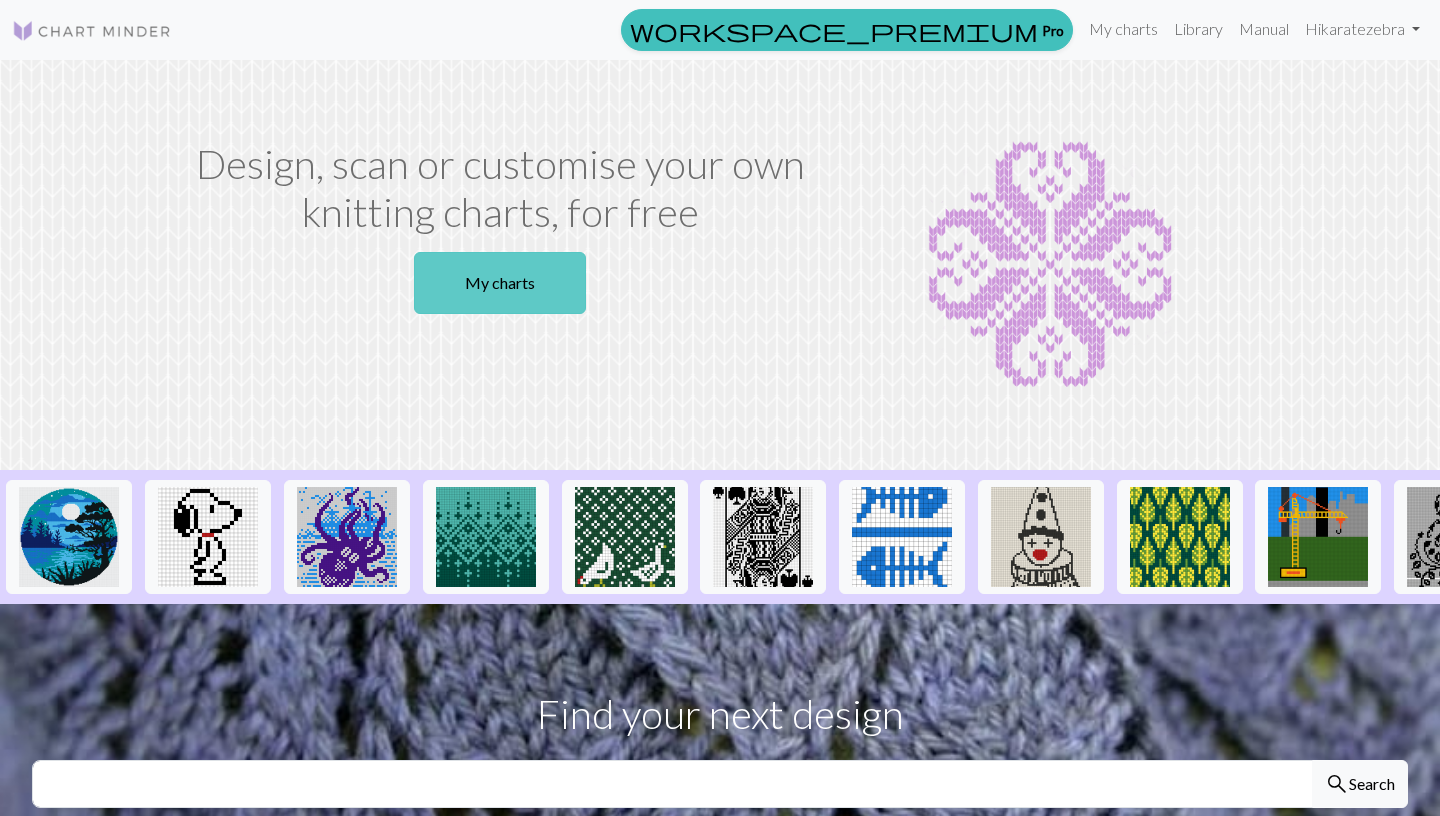 click on "My charts" at bounding box center [500, 283] 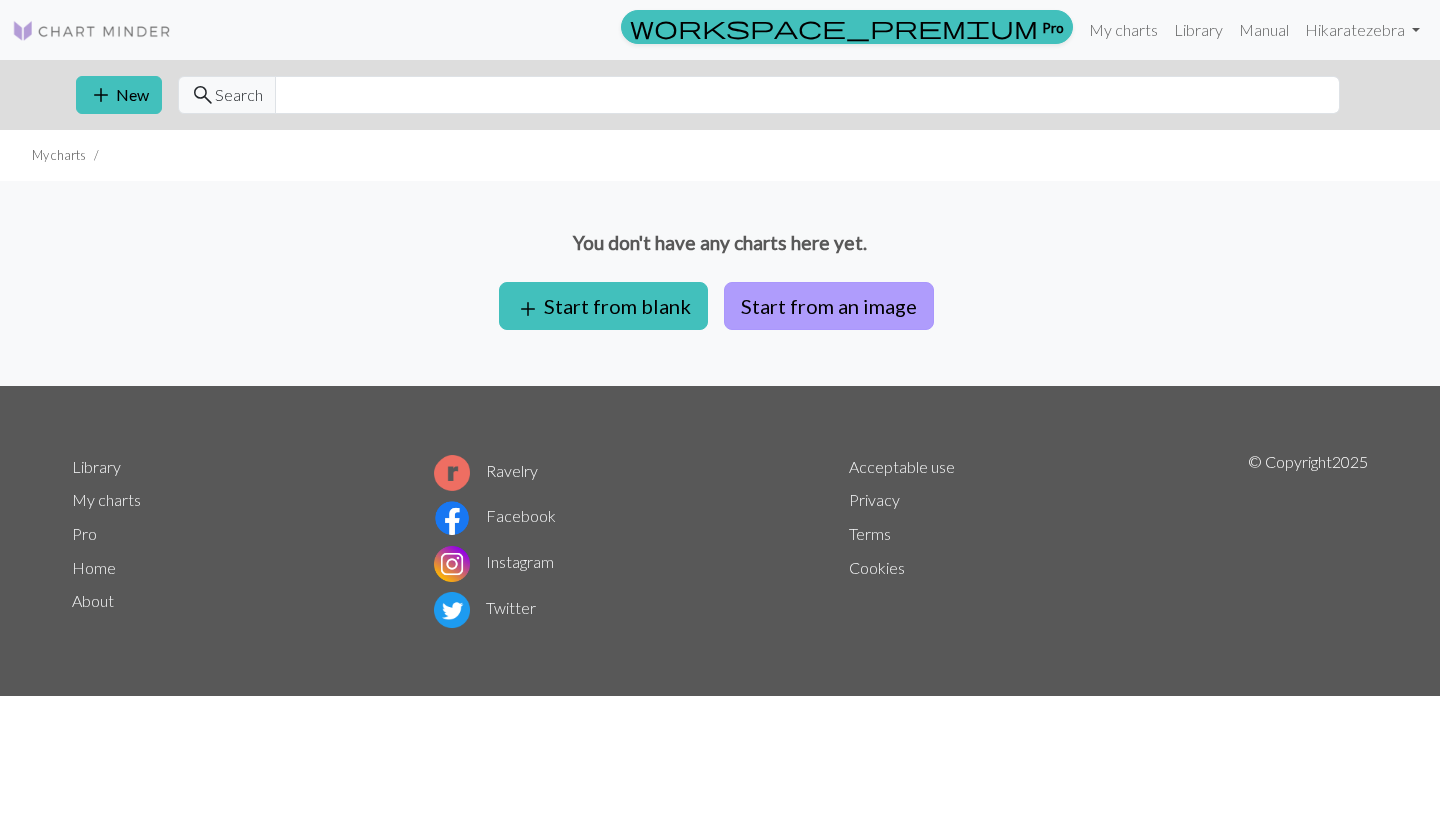 click on "Start from an image" at bounding box center [829, 306] 